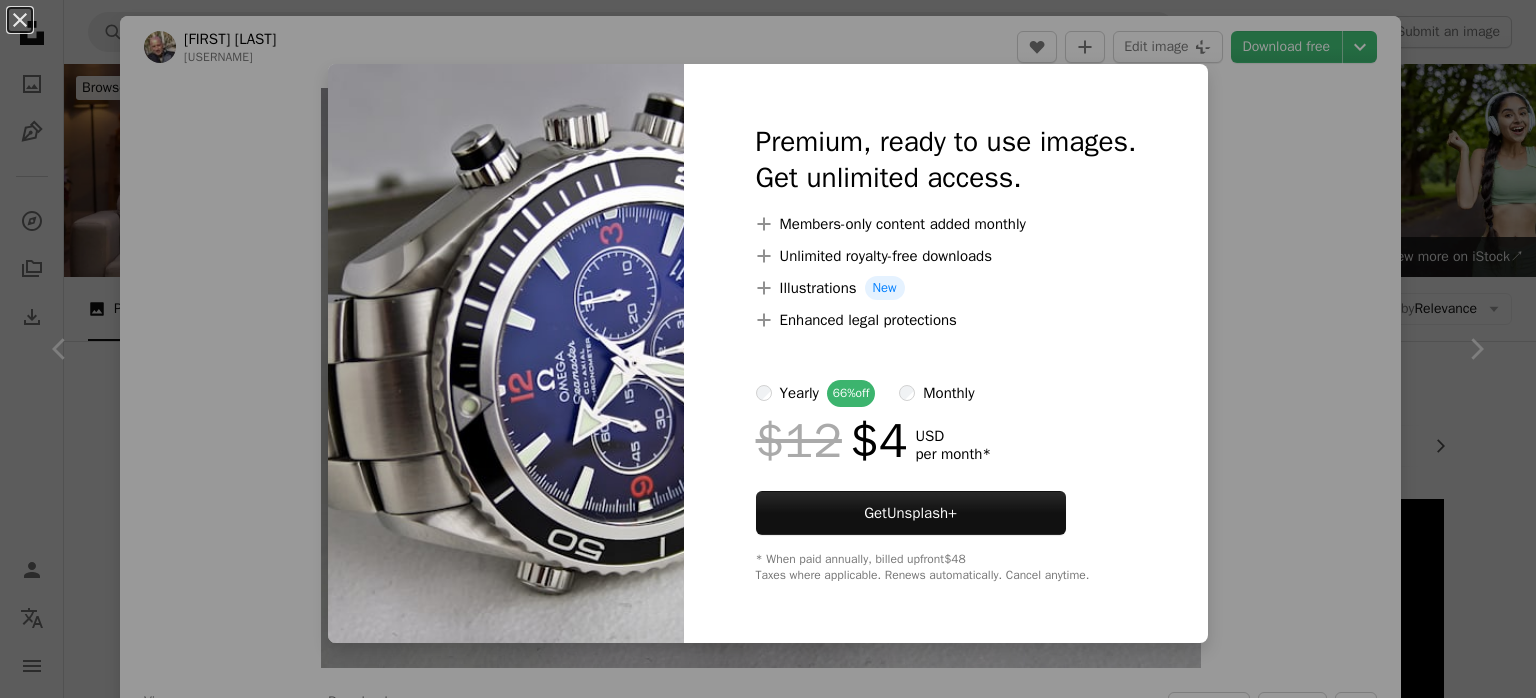 scroll, scrollTop: 610, scrollLeft: 0, axis: vertical 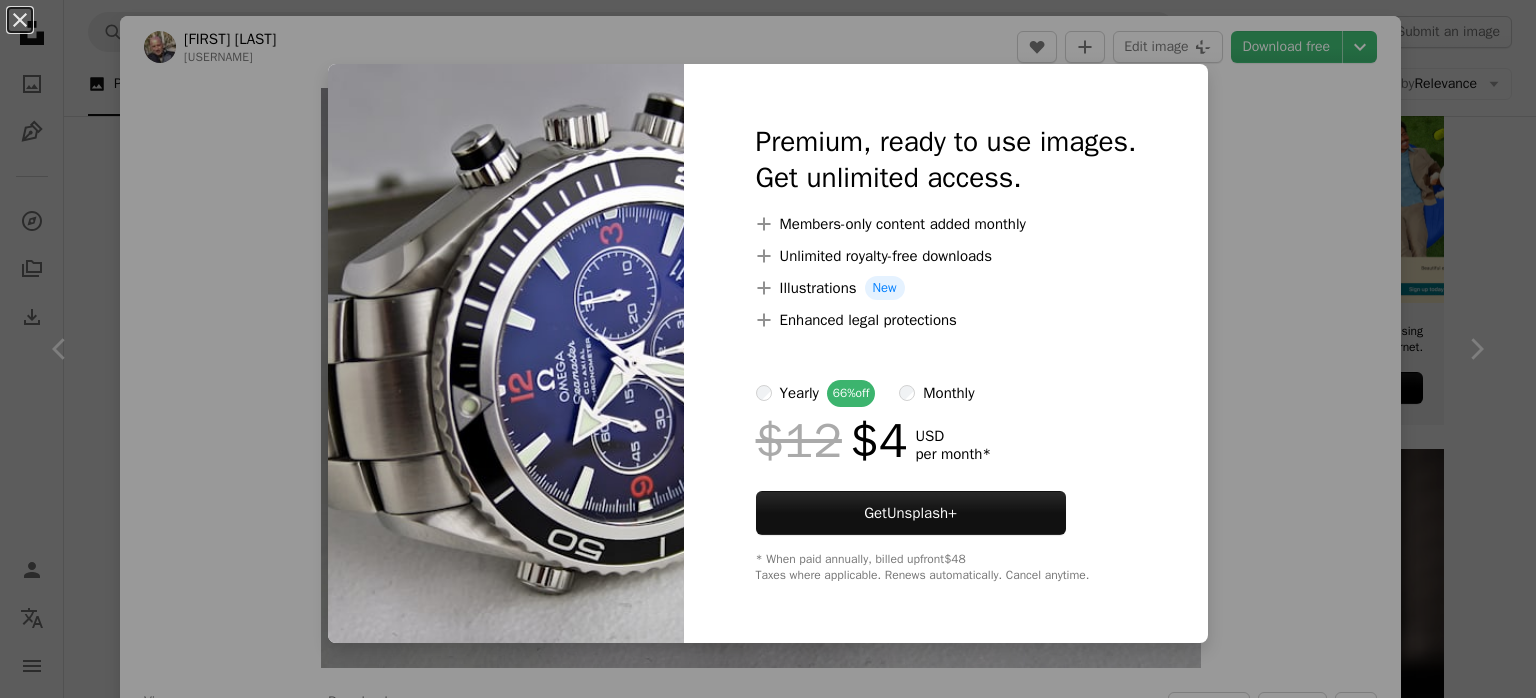 click on "An X shape Premium, ready to use images. Get unlimited access. A plus sign Members-only content added monthly A plus sign Unlimited royalty-free downloads A plus sign Illustrations  New A plus sign Enhanced legal protections yearly 66%  off monthly $12   $4 USD per month * Get  Unsplash+ * When paid annually, billed upfront  $48 Taxes where applicable. Renews automatically. Cancel anytime." at bounding box center [768, 349] 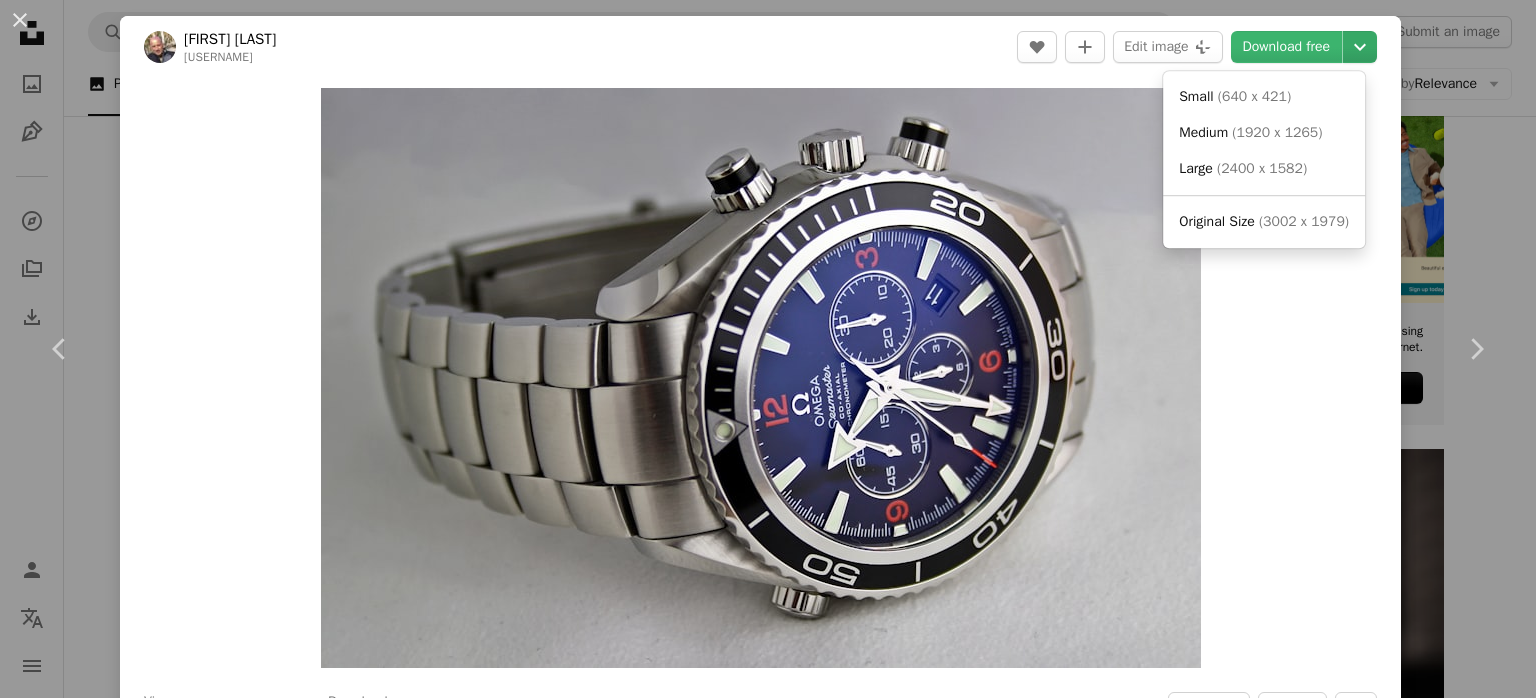 click on "Chevron down" 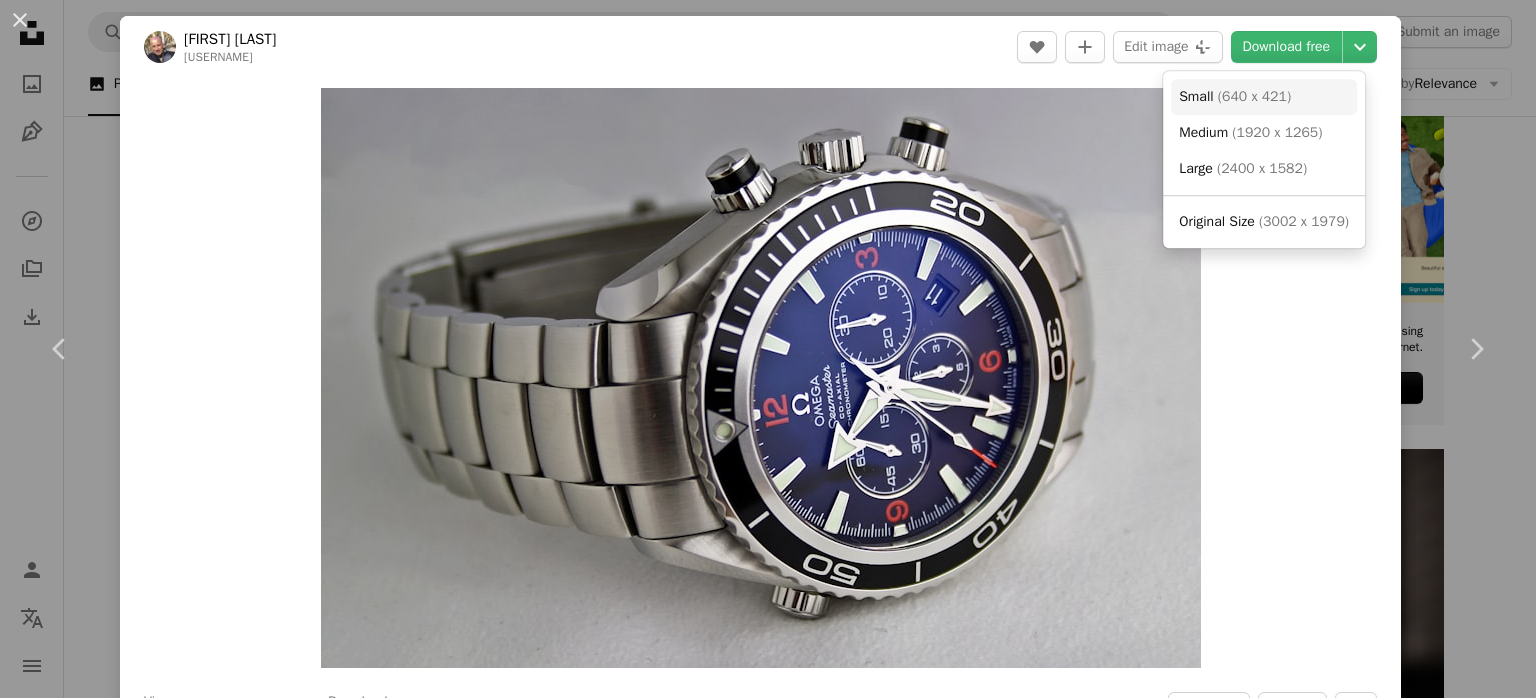 click on "( 640 x 421 )" at bounding box center [1254, 96] 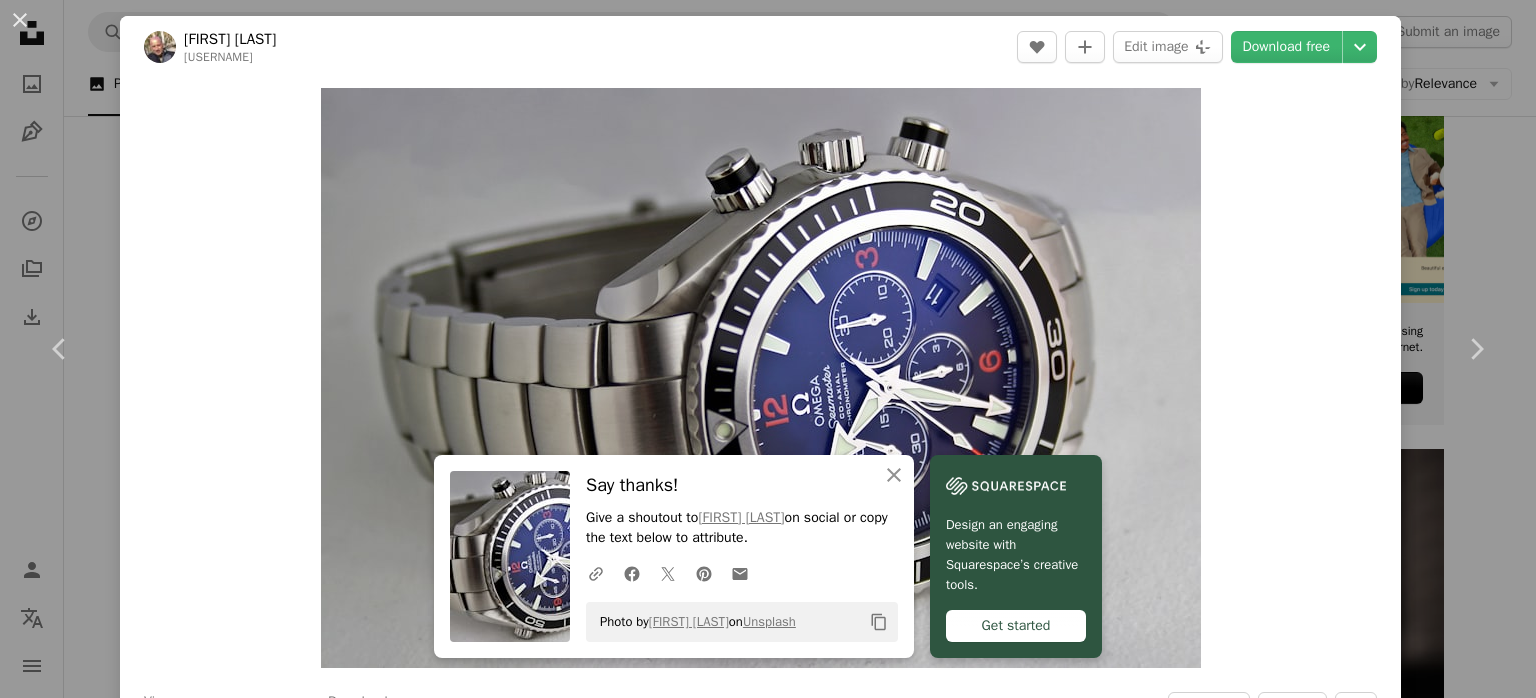 click on "Zoom in" at bounding box center (760, 378) 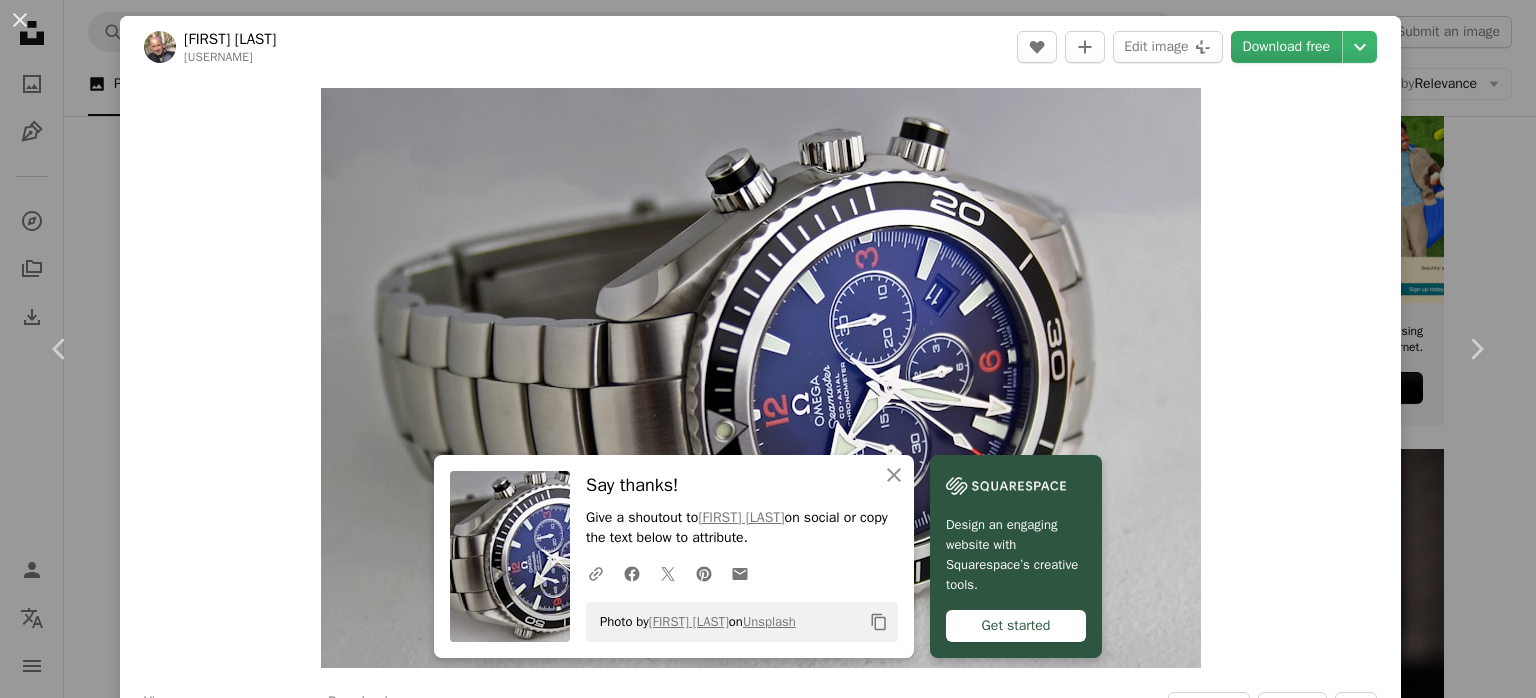 click on "Download free" at bounding box center (1287, 47) 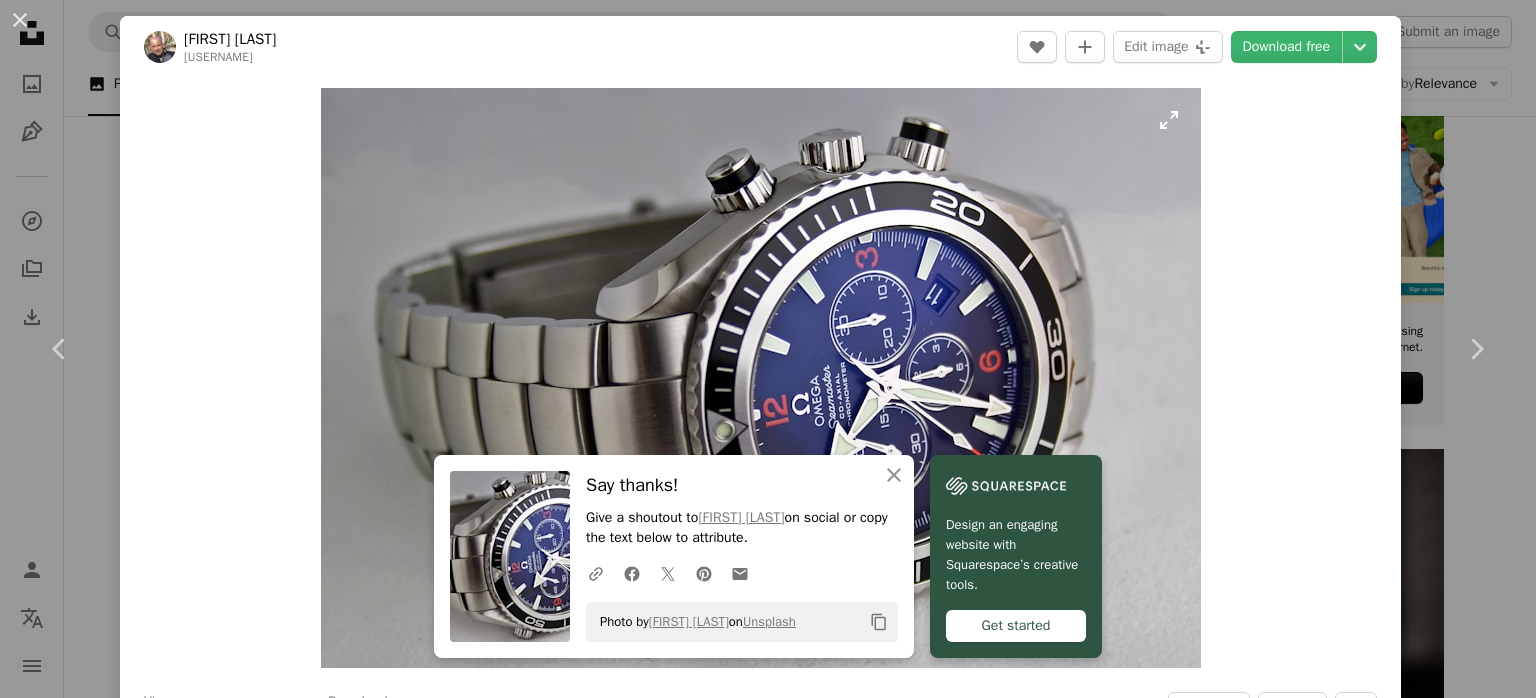 drag, startPoint x: 1324, startPoint y: 1, endPoint x: 1092, endPoint y: 148, distance: 274.6507 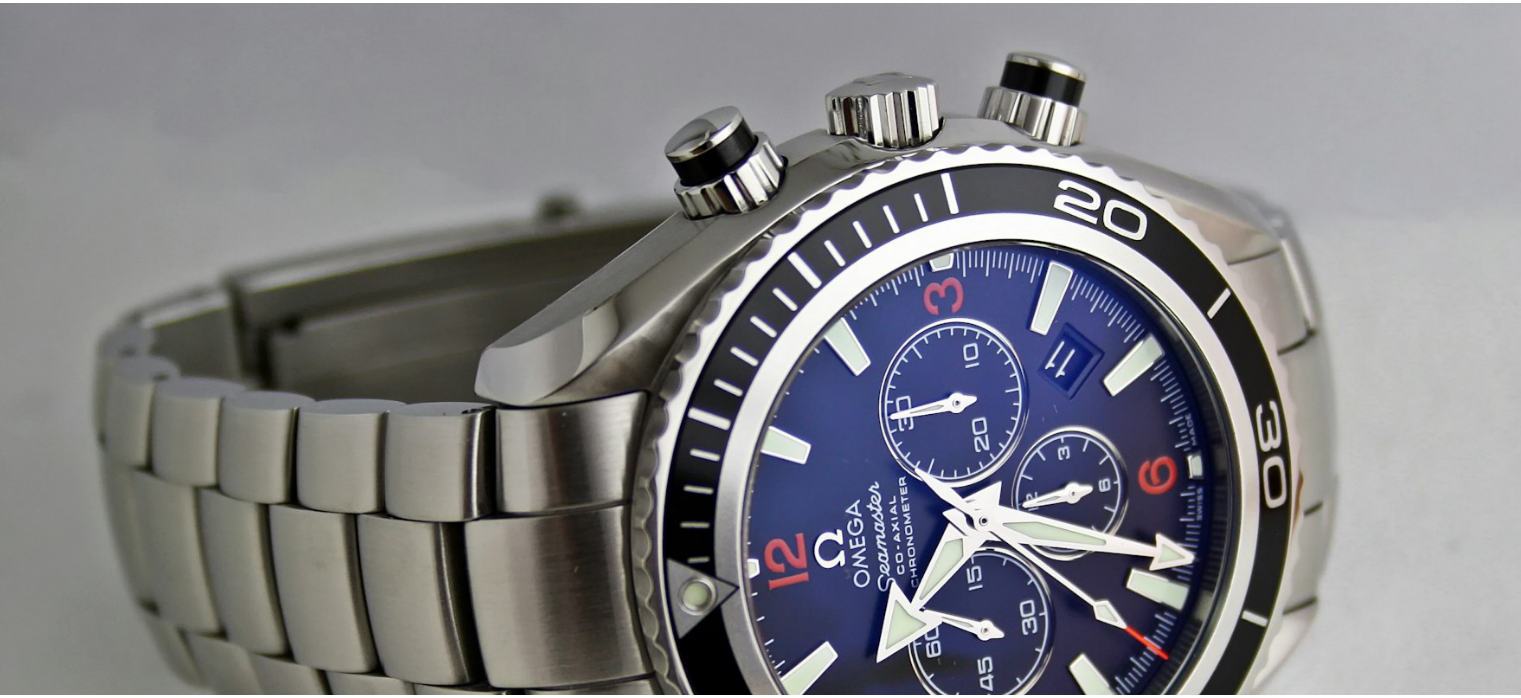 scroll, scrollTop: 148, scrollLeft: 0, axis: vertical 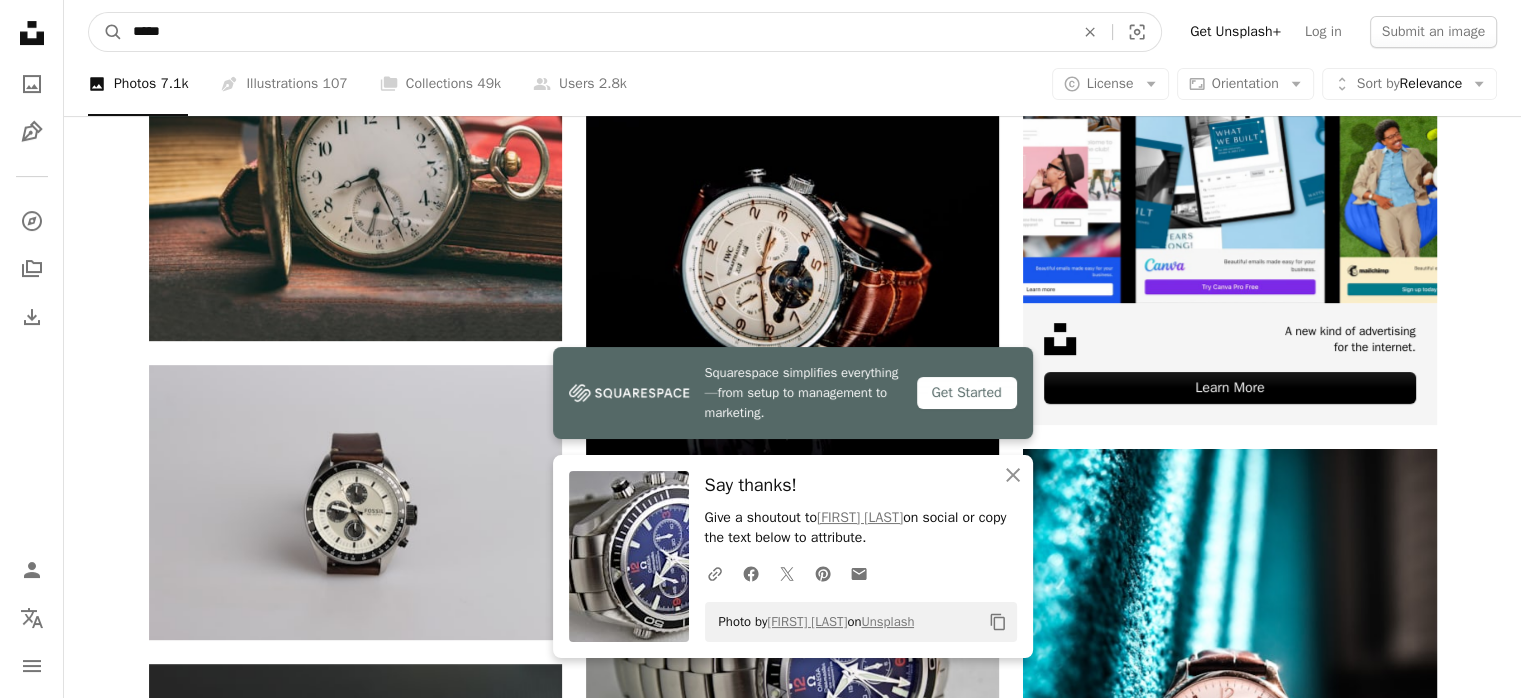 click on "*****" at bounding box center (595, 32) 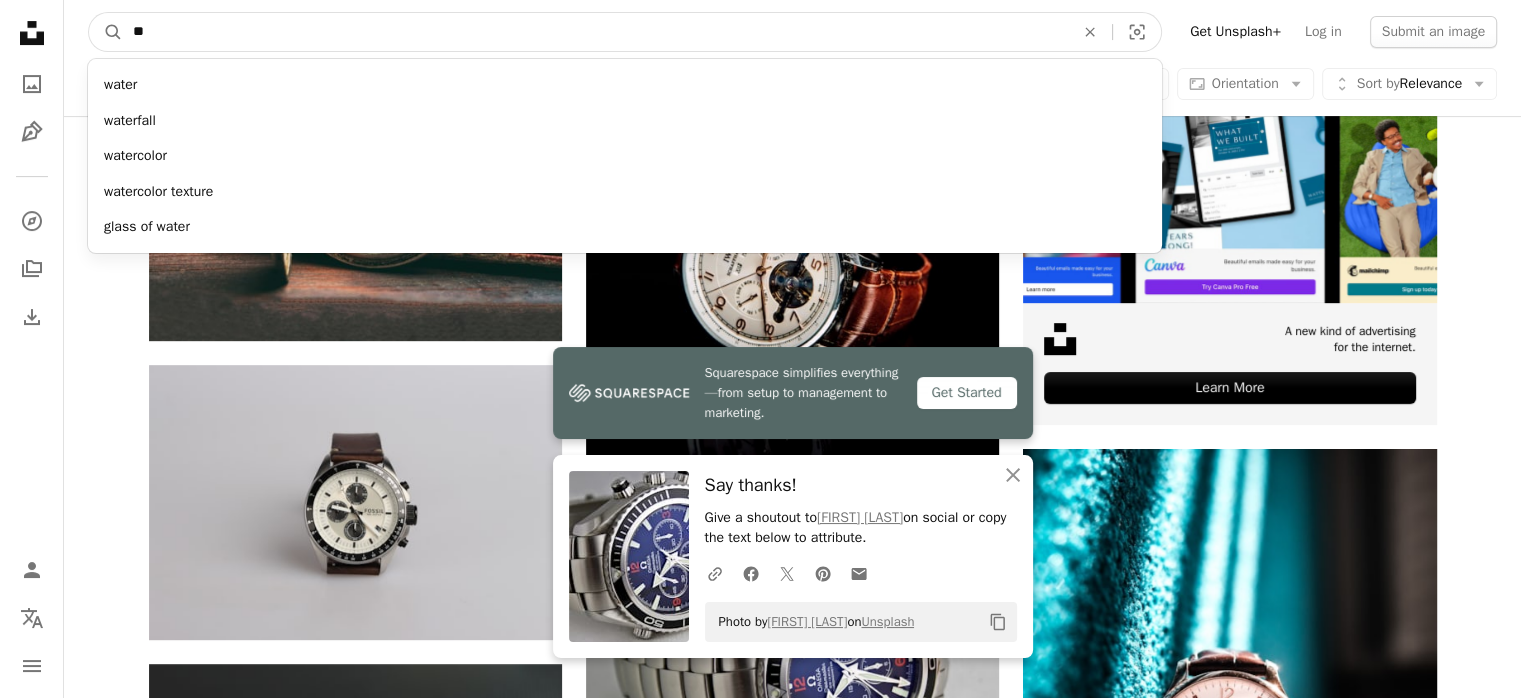 type on "*" 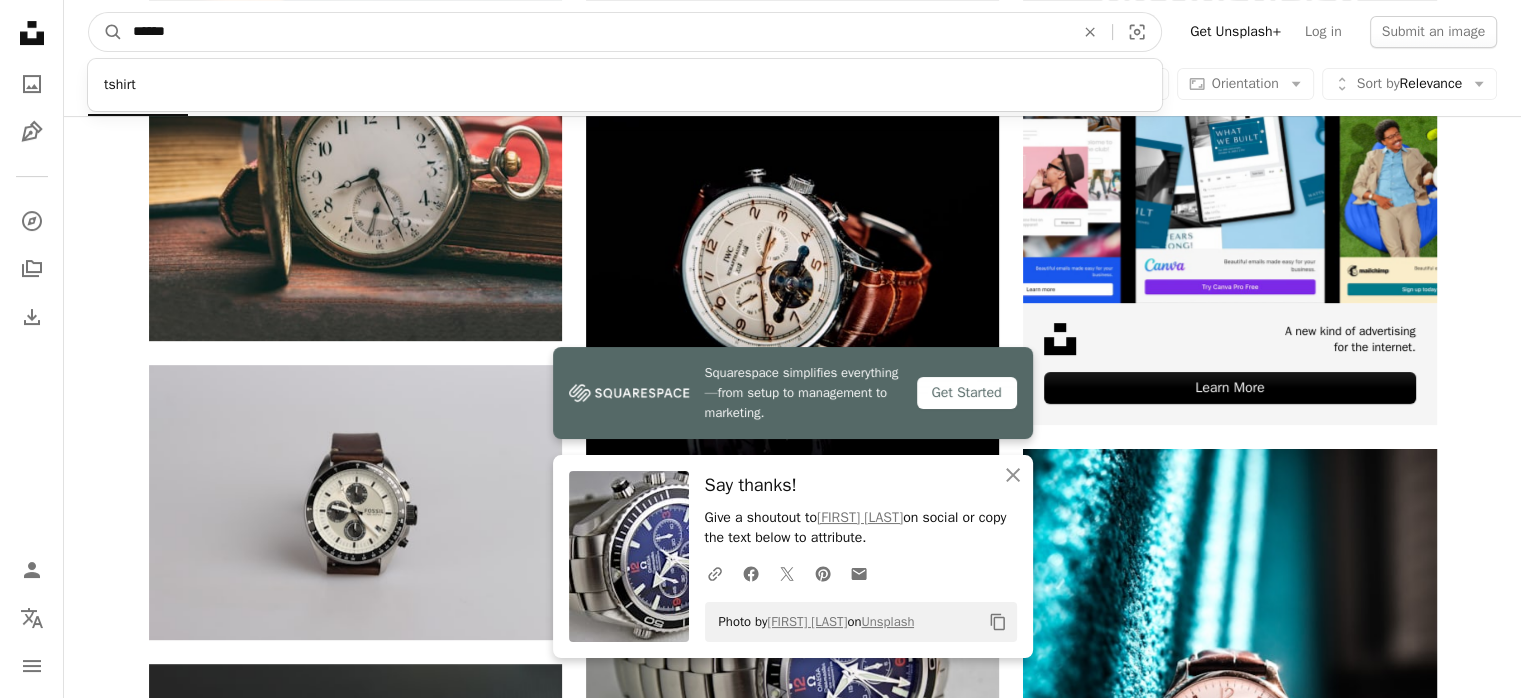 type on "******" 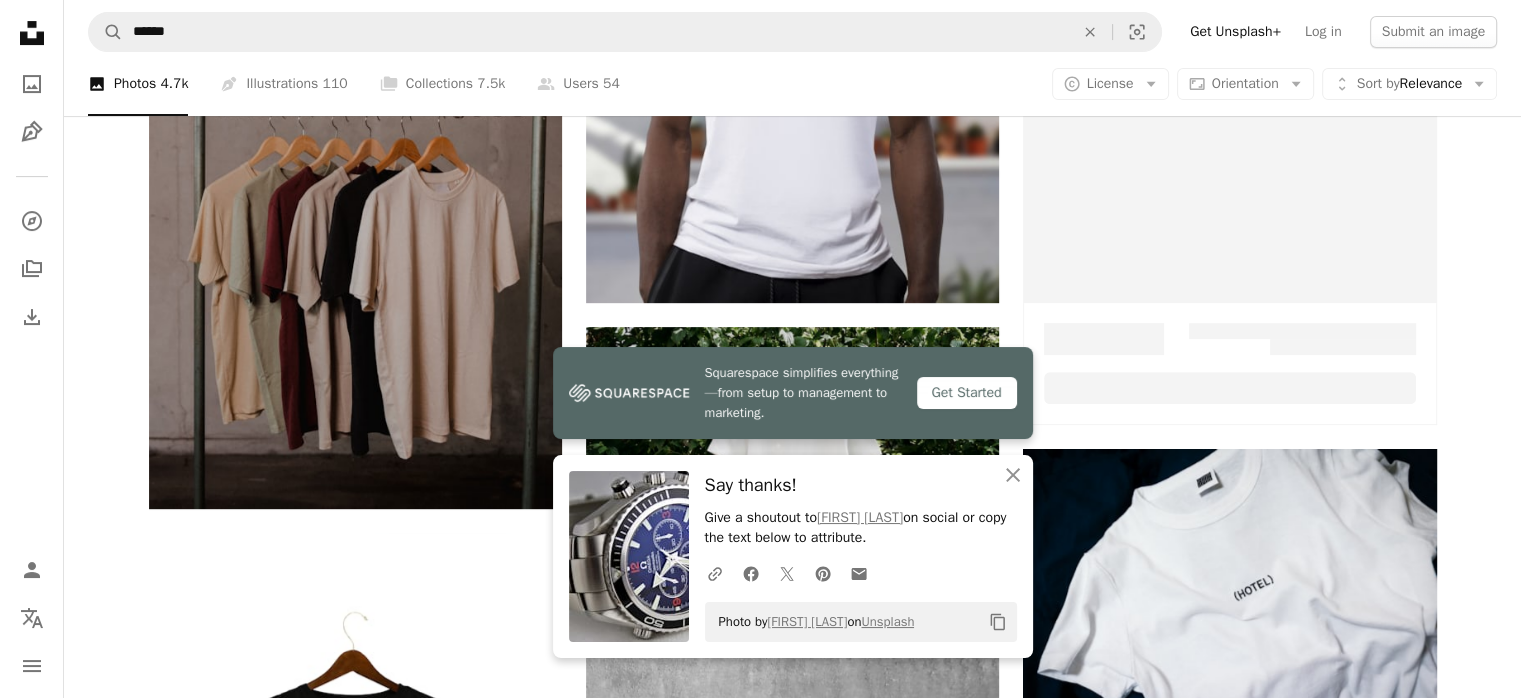 scroll, scrollTop: 0, scrollLeft: 0, axis: both 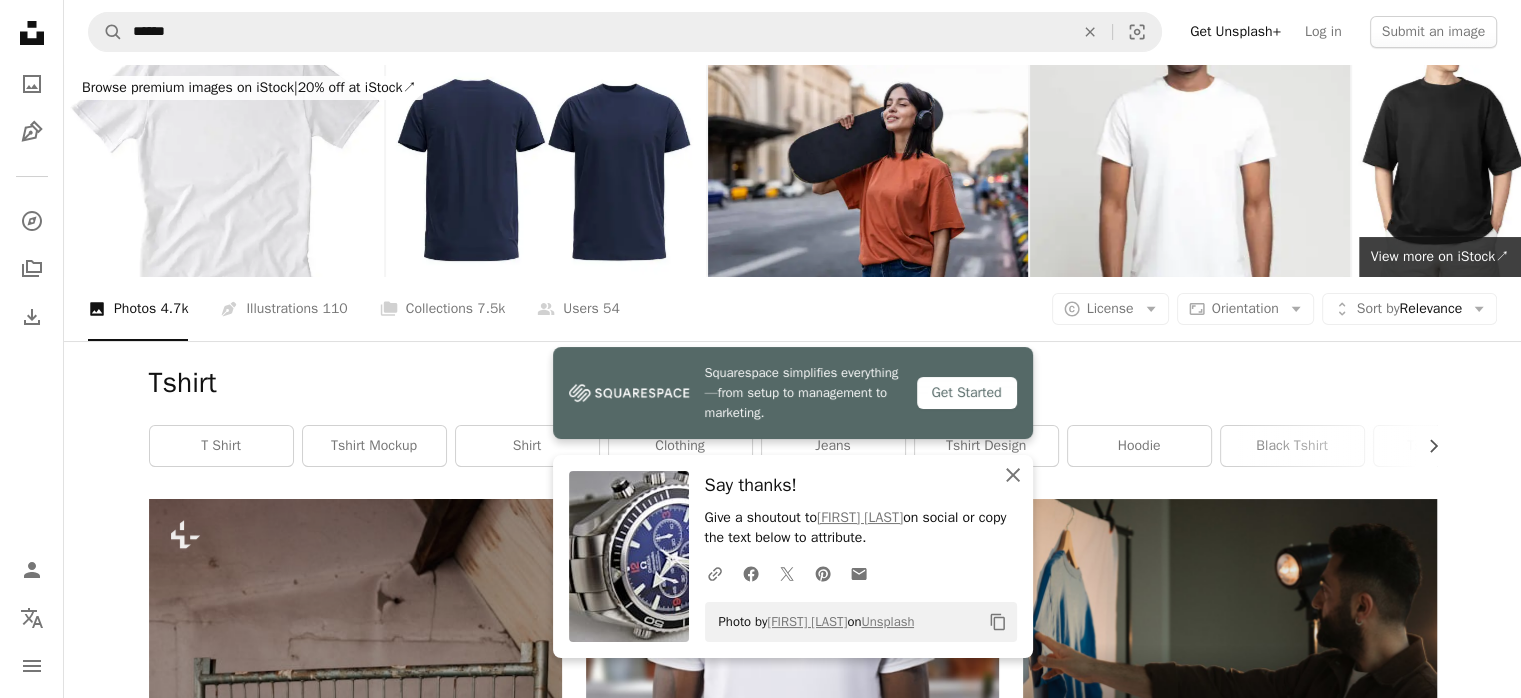 click on "An X shape" 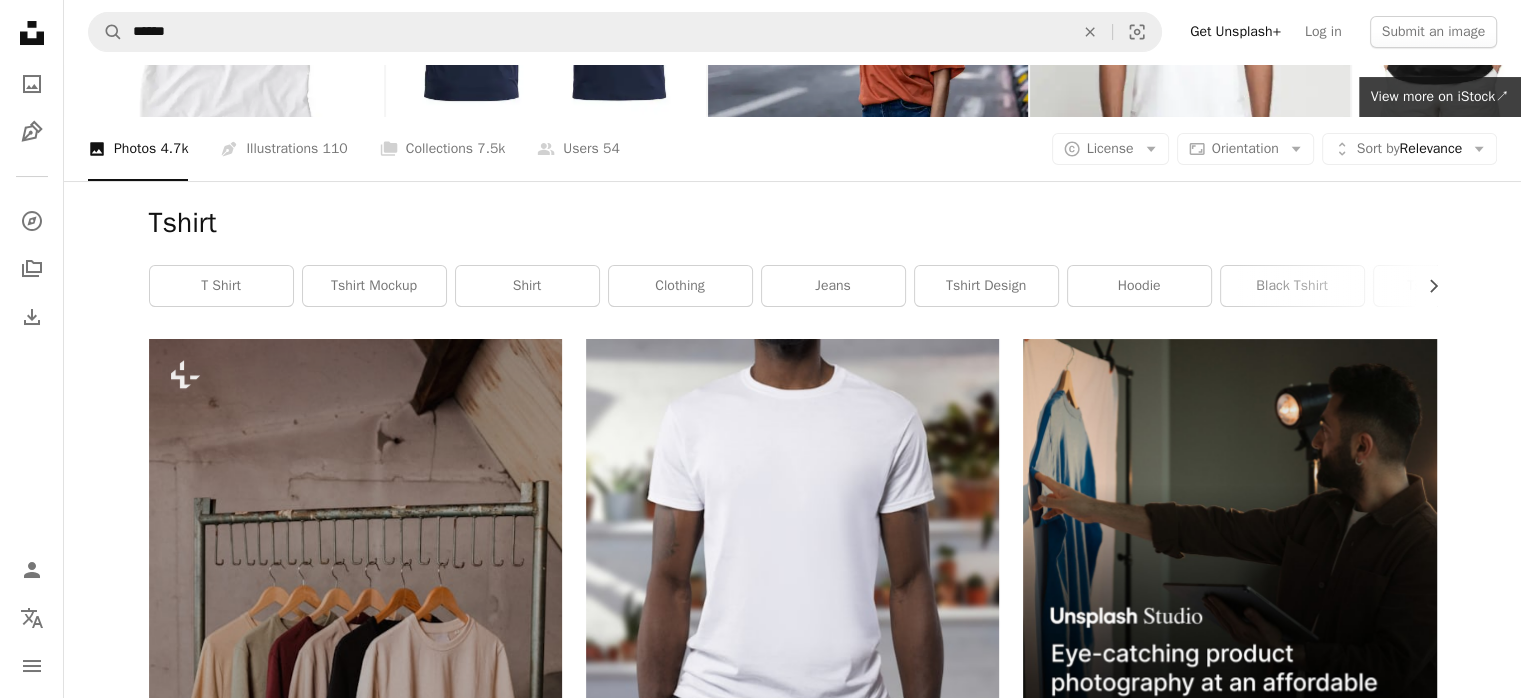 scroll, scrollTop: 200, scrollLeft: 0, axis: vertical 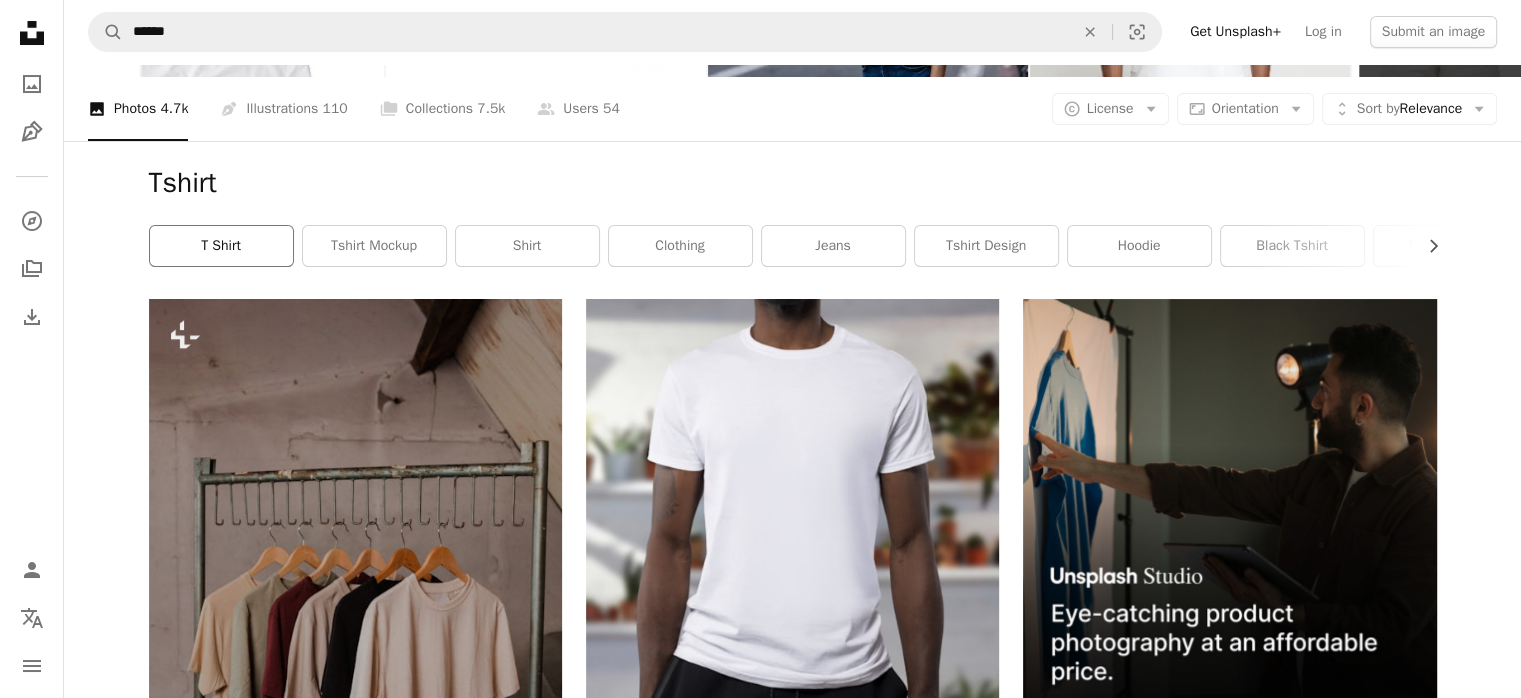click on "t shirt" at bounding box center [221, 246] 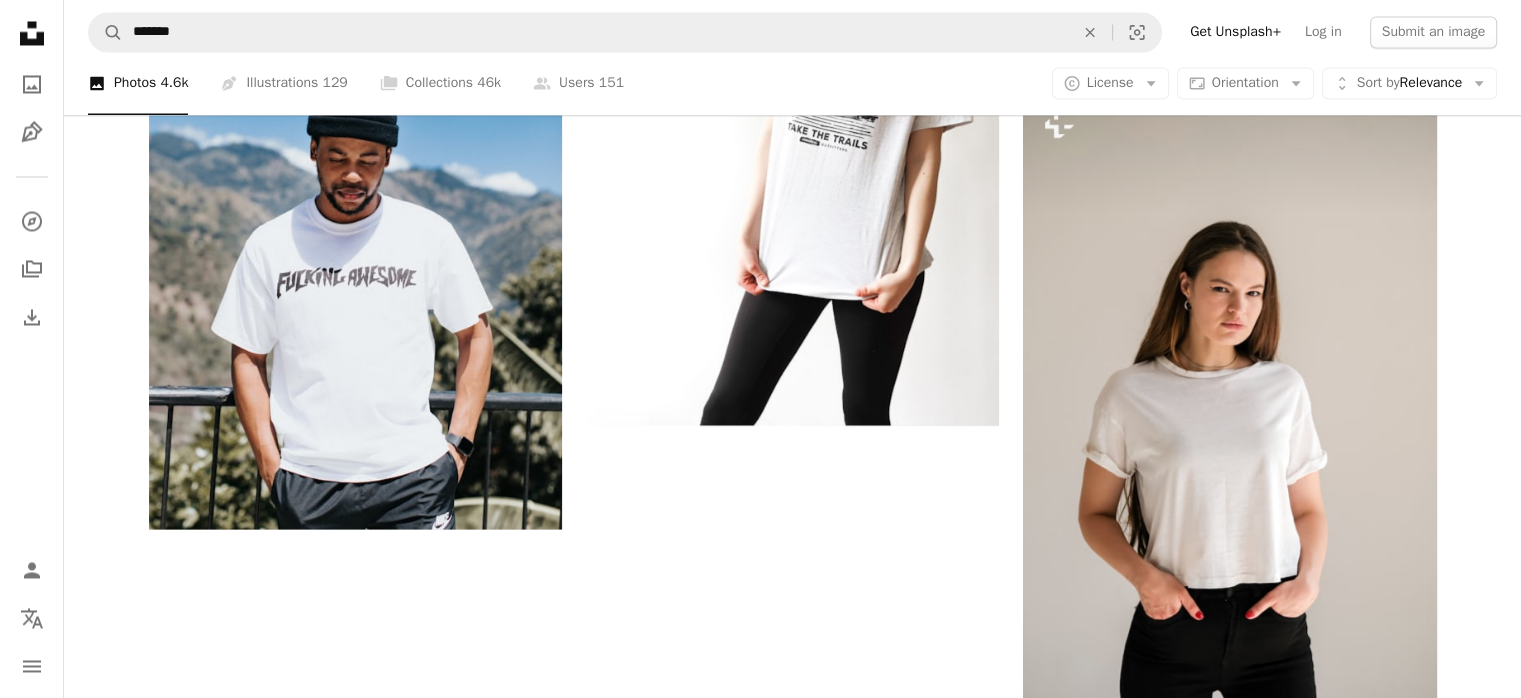 scroll, scrollTop: 3052, scrollLeft: 0, axis: vertical 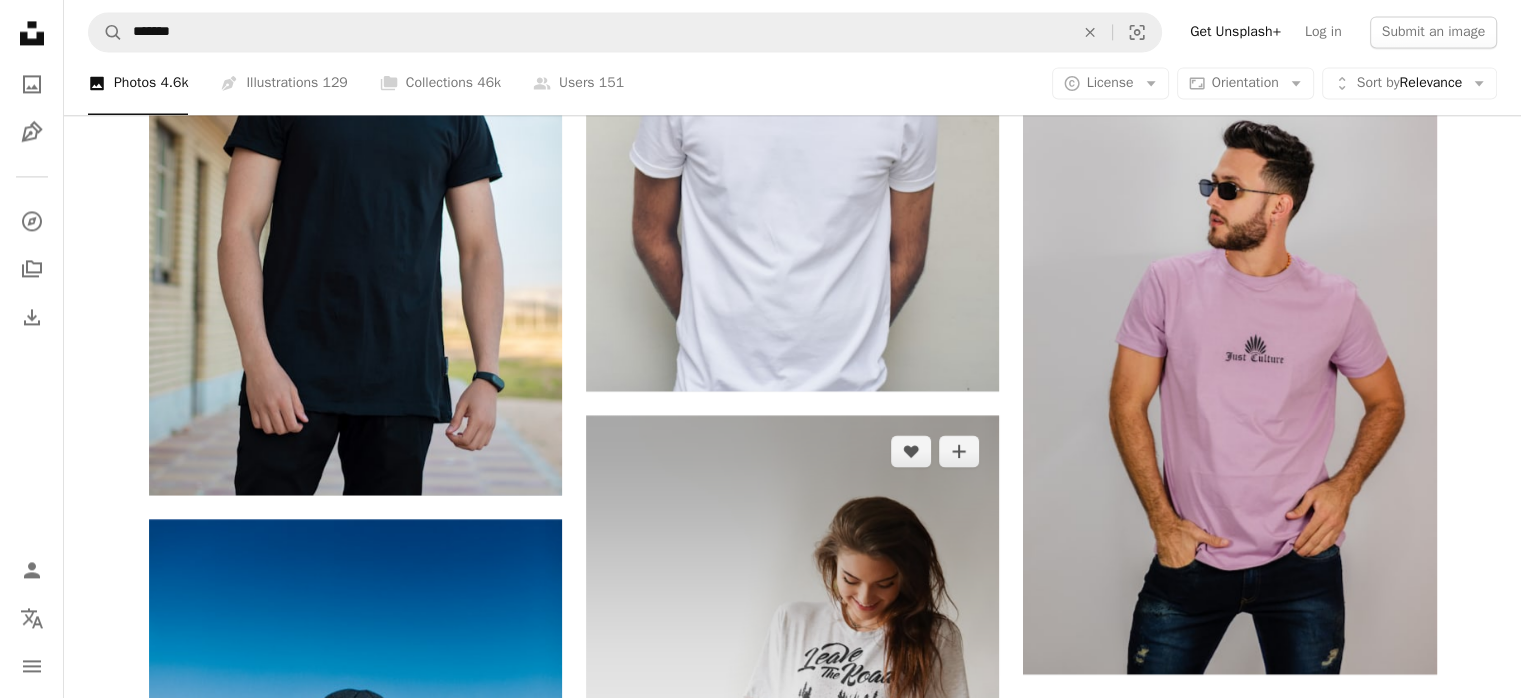 click at bounding box center [792, 725] 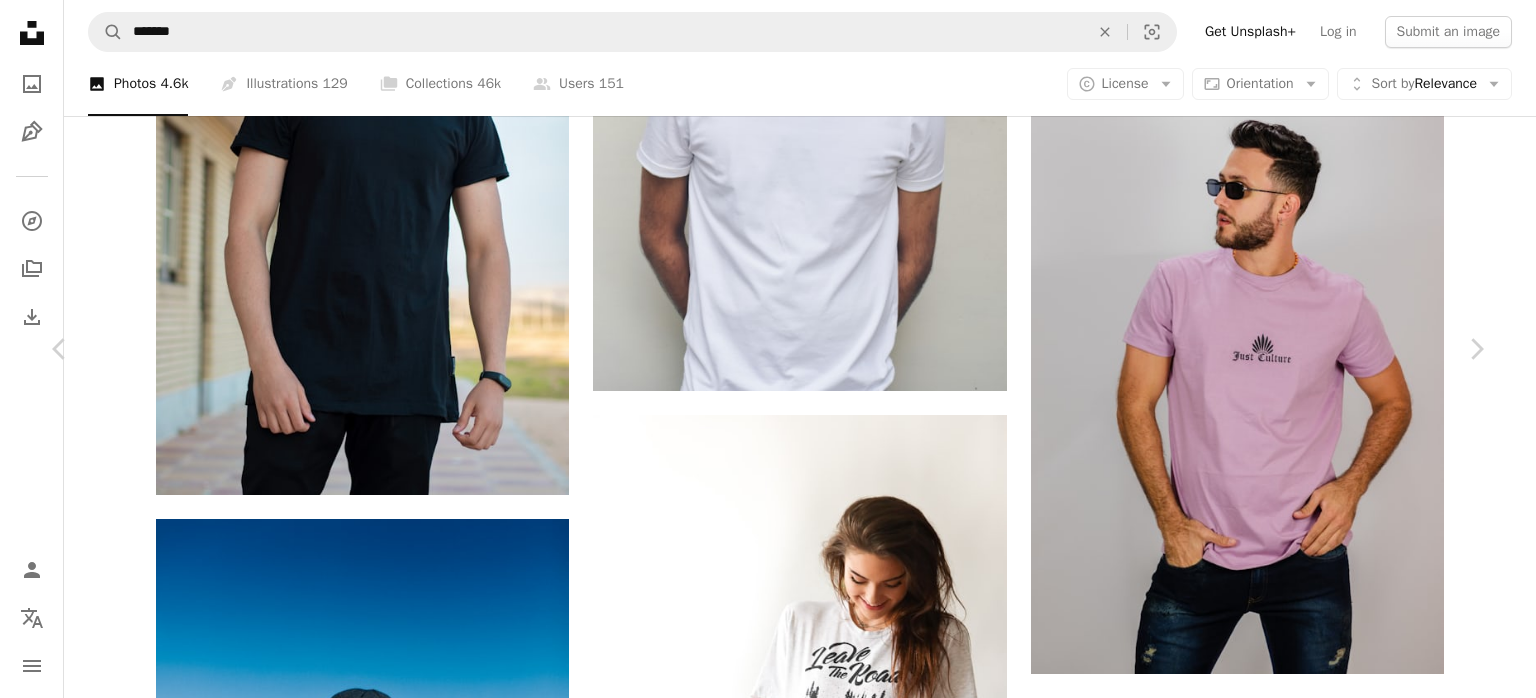 click on "A plus sign" 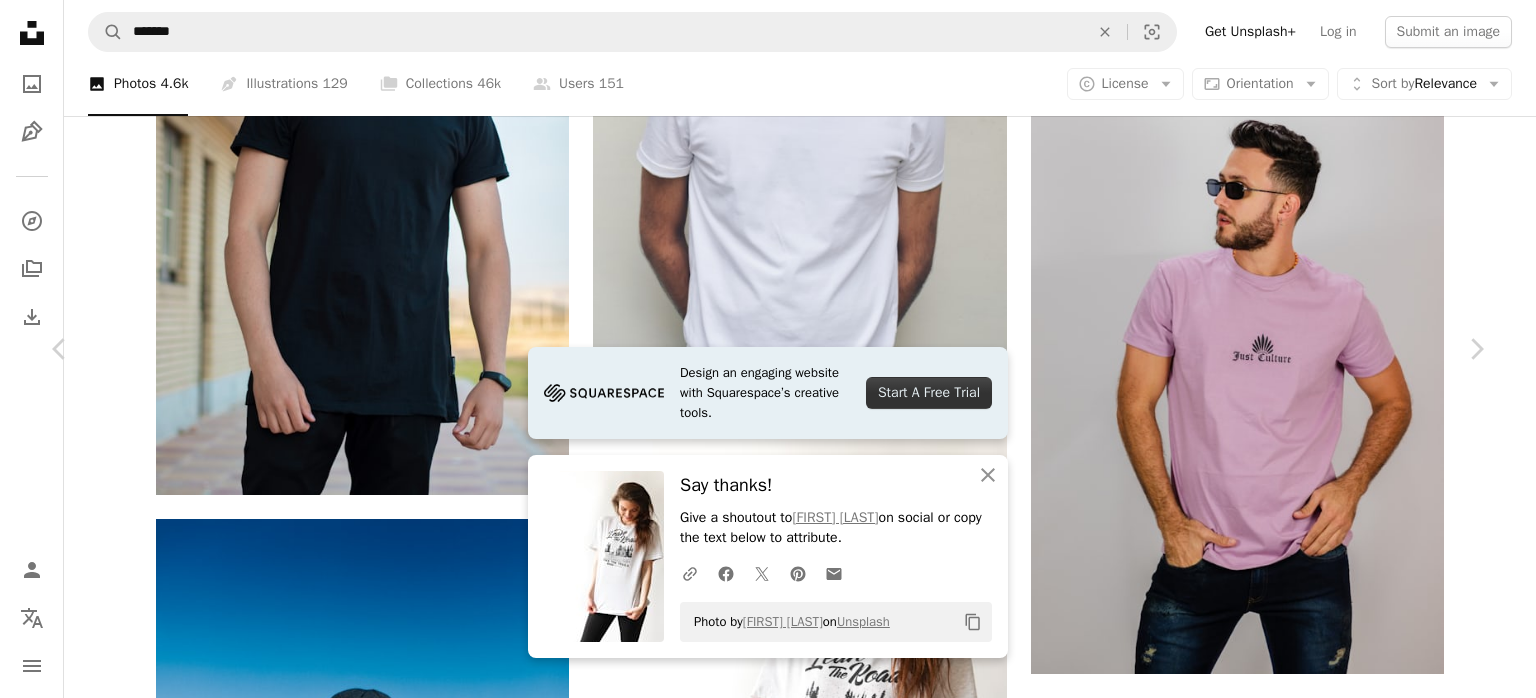 click on "Zoom in" at bounding box center (760, 6445) 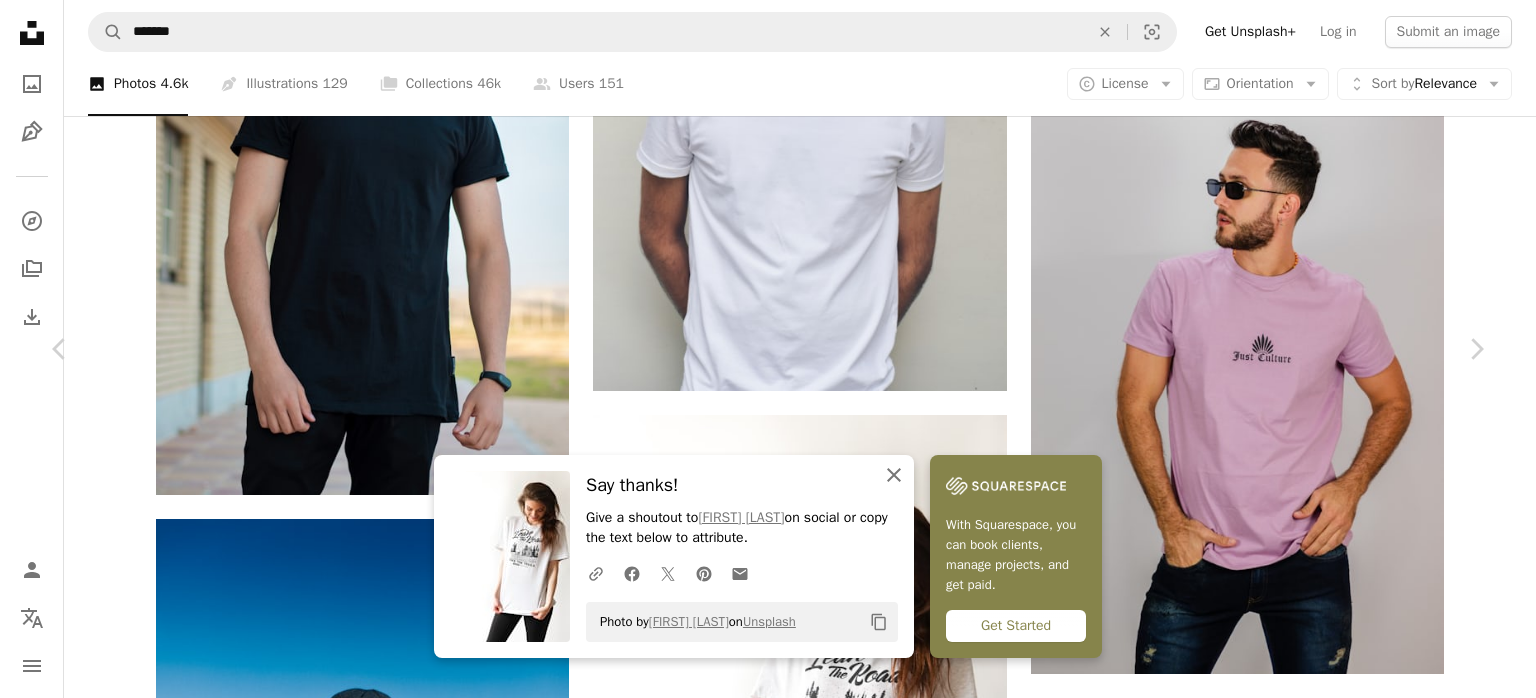 click on "An X shape" 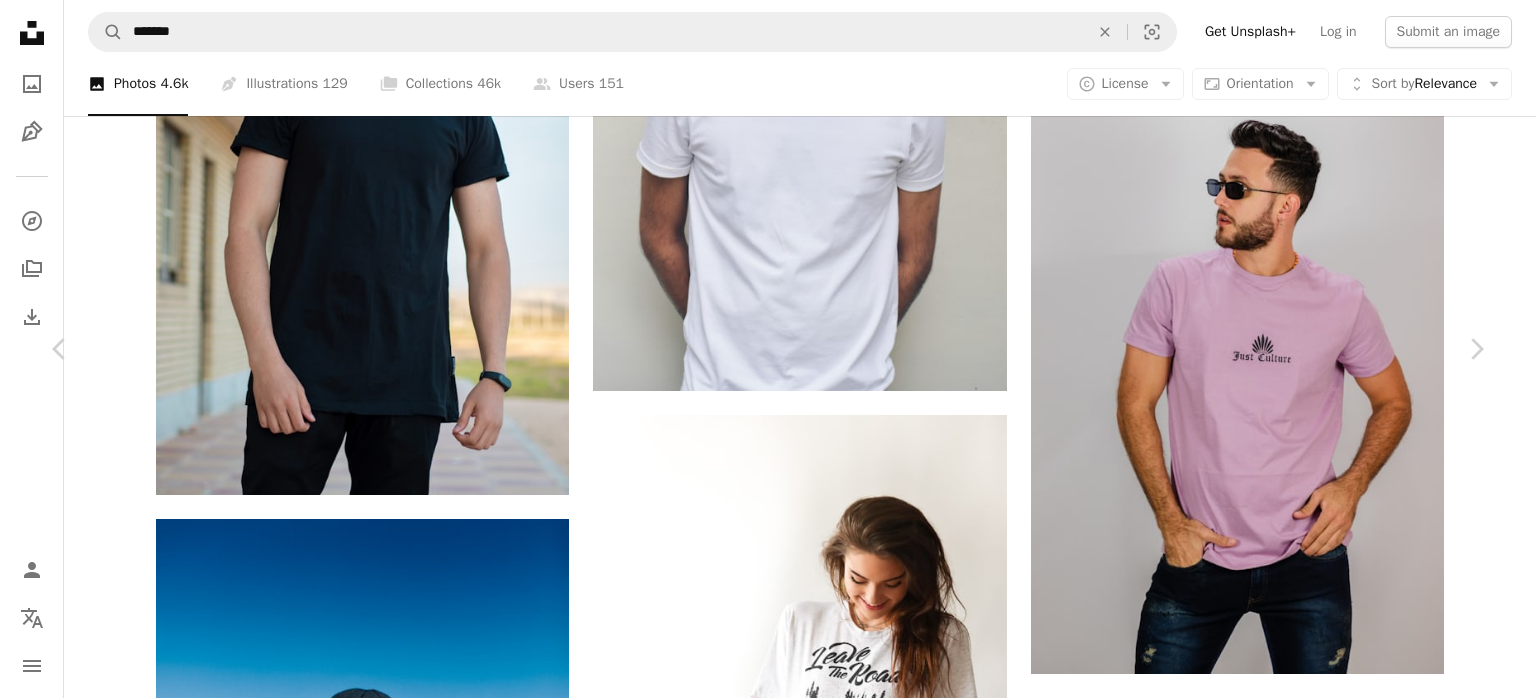 click on "An X shape Join Unsplash Already have an account?  Login First name Last name Email Username  (only letters, numbers and underscores) Password  (min. 8 char) Join By joining, you agree to the  Terms  and  Privacy Policy ." at bounding box center [768, 6416] 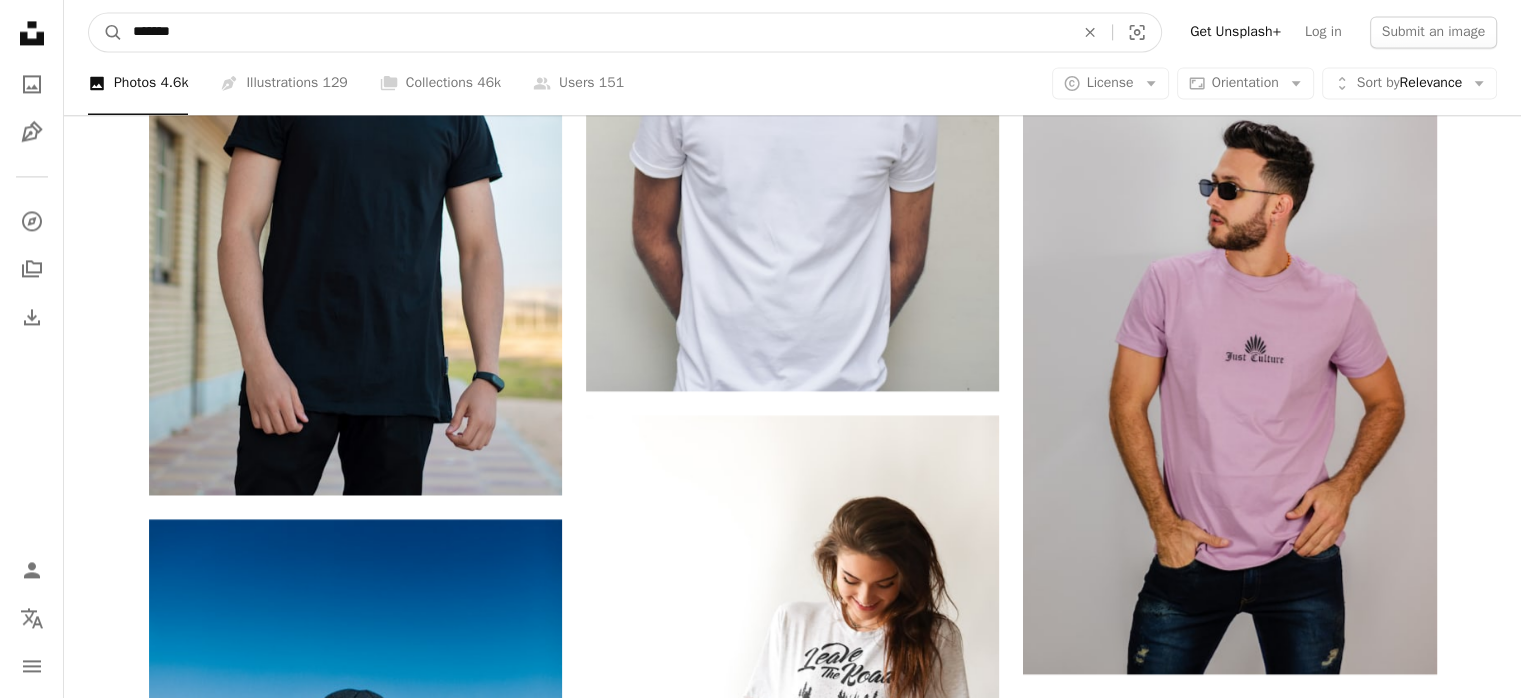 click on "*******" at bounding box center (595, 32) 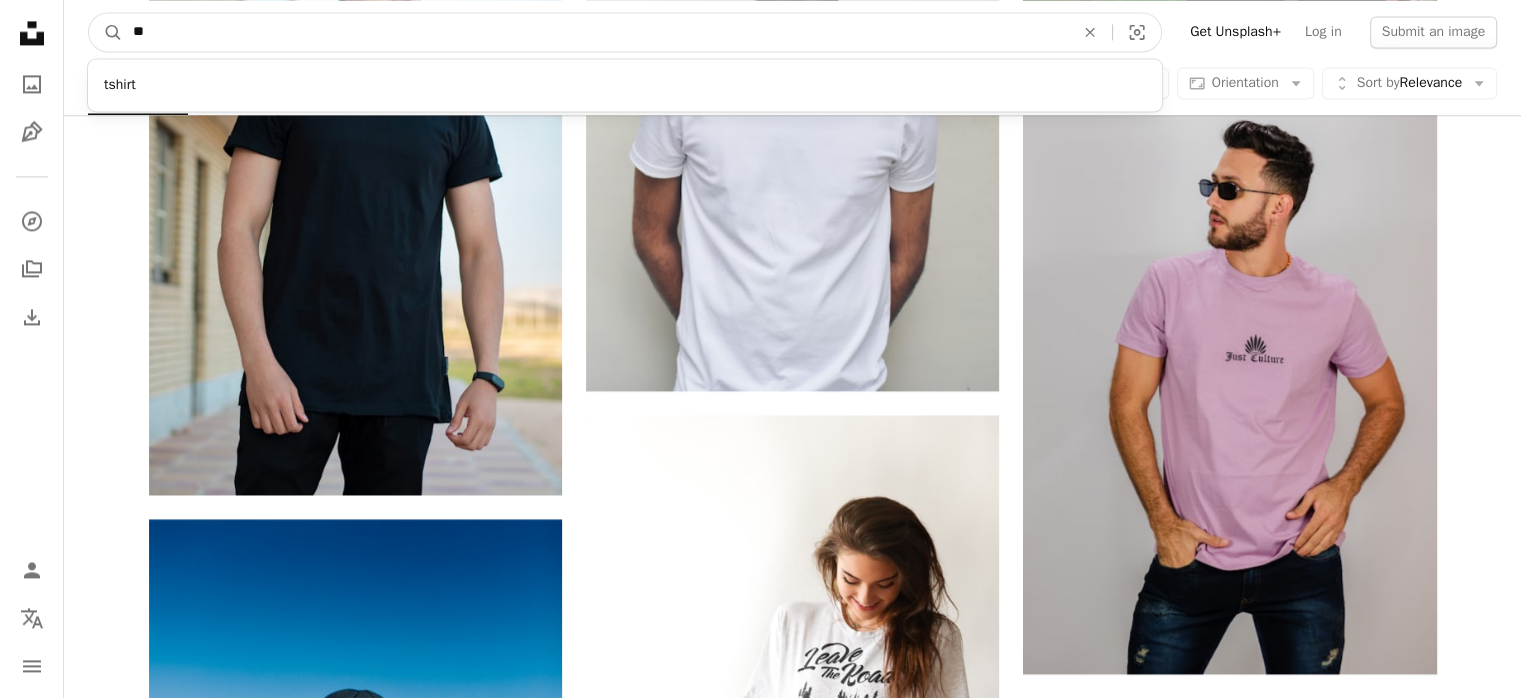 type on "*" 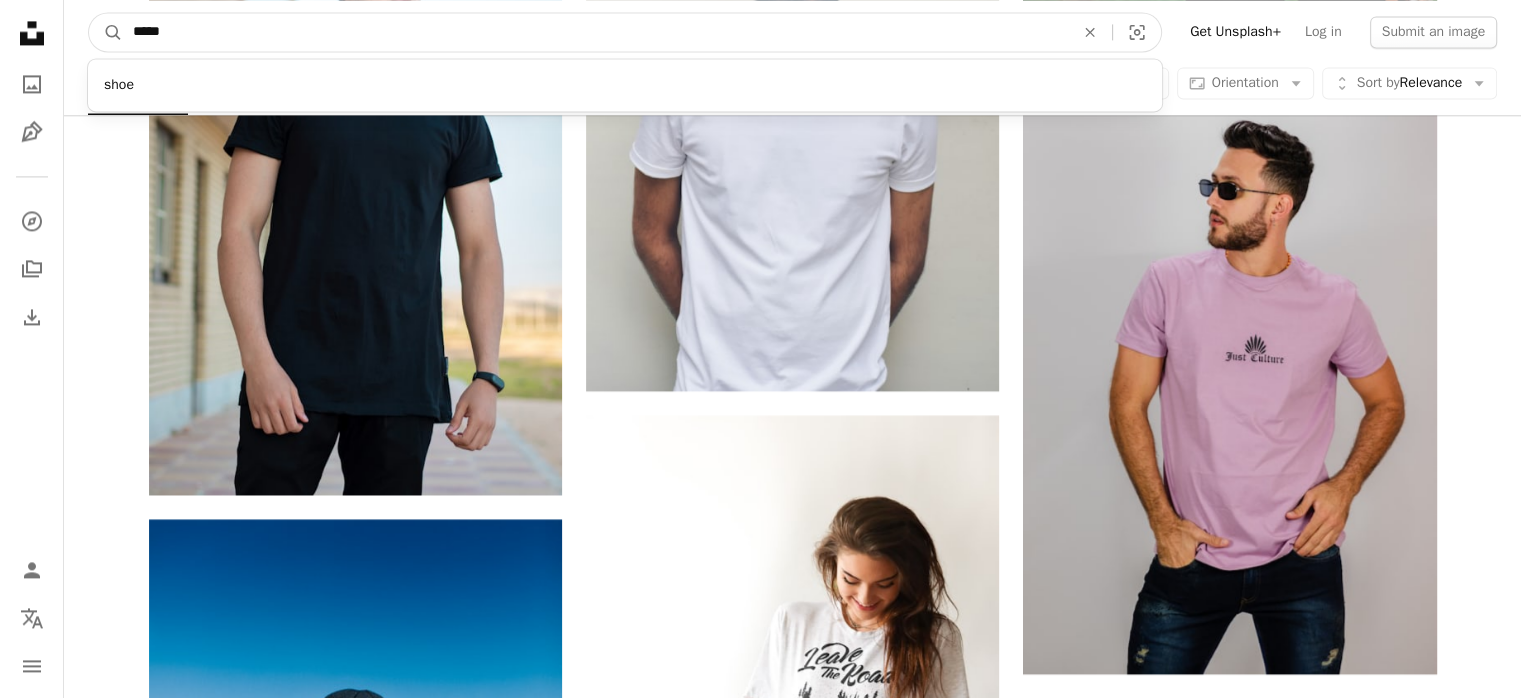 type on "*****" 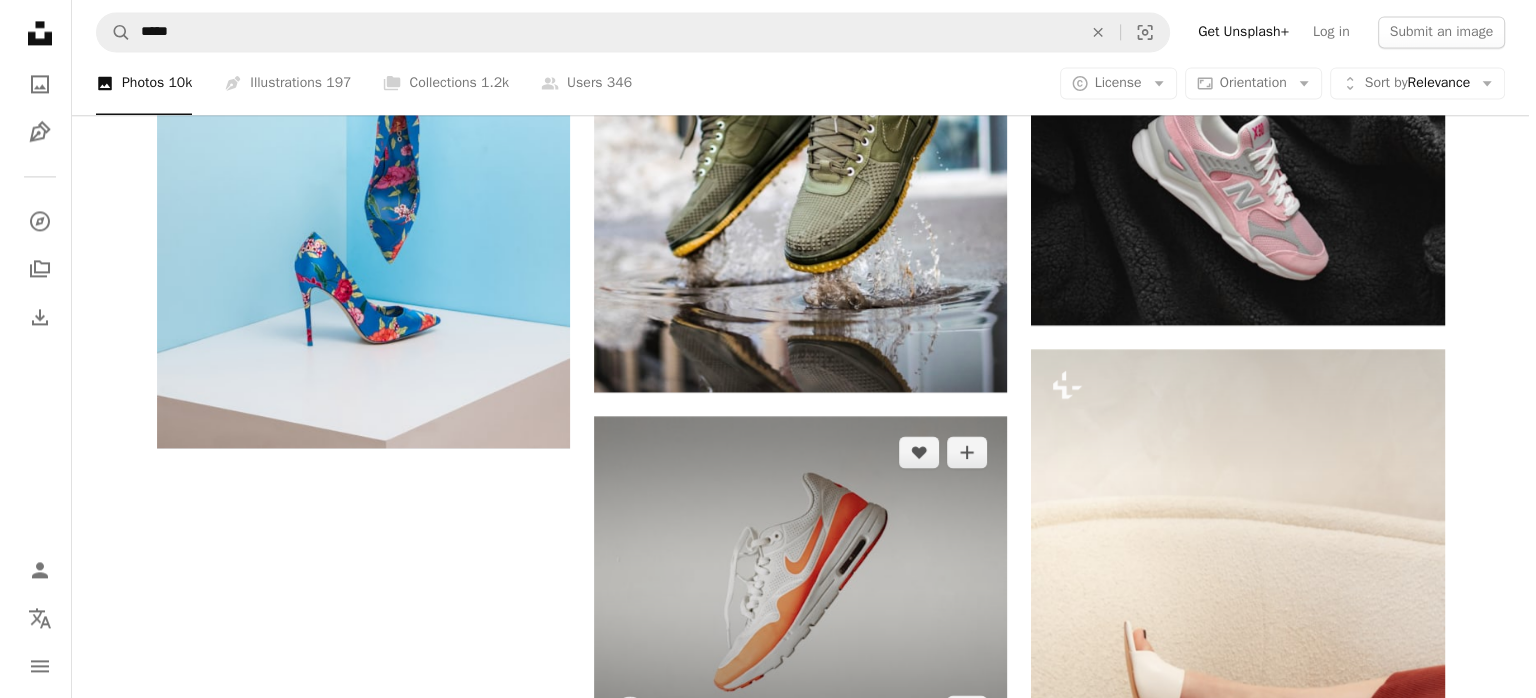 scroll, scrollTop: 2375, scrollLeft: 0, axis: vertical 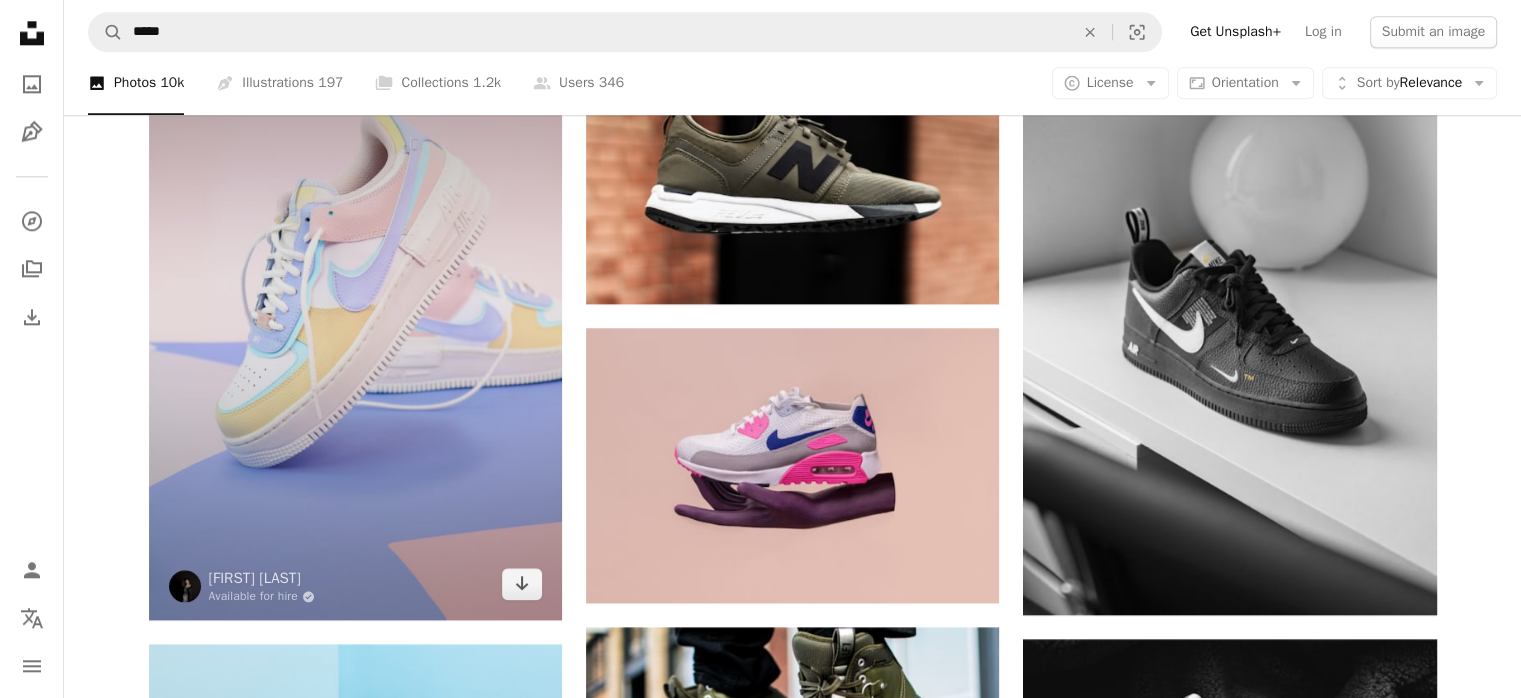 click at bounding box center [355, 310] 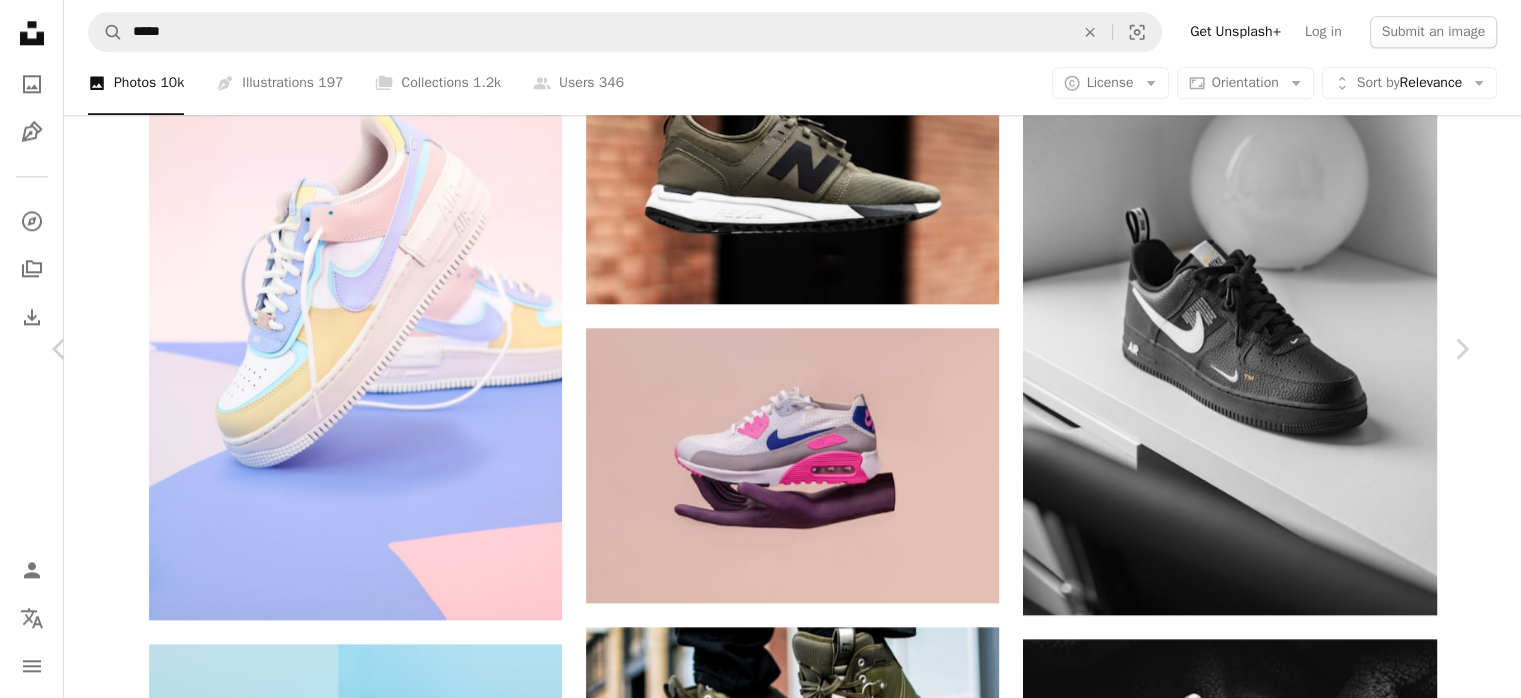 click on "Download free" at bounding box center [1272, 5498] 